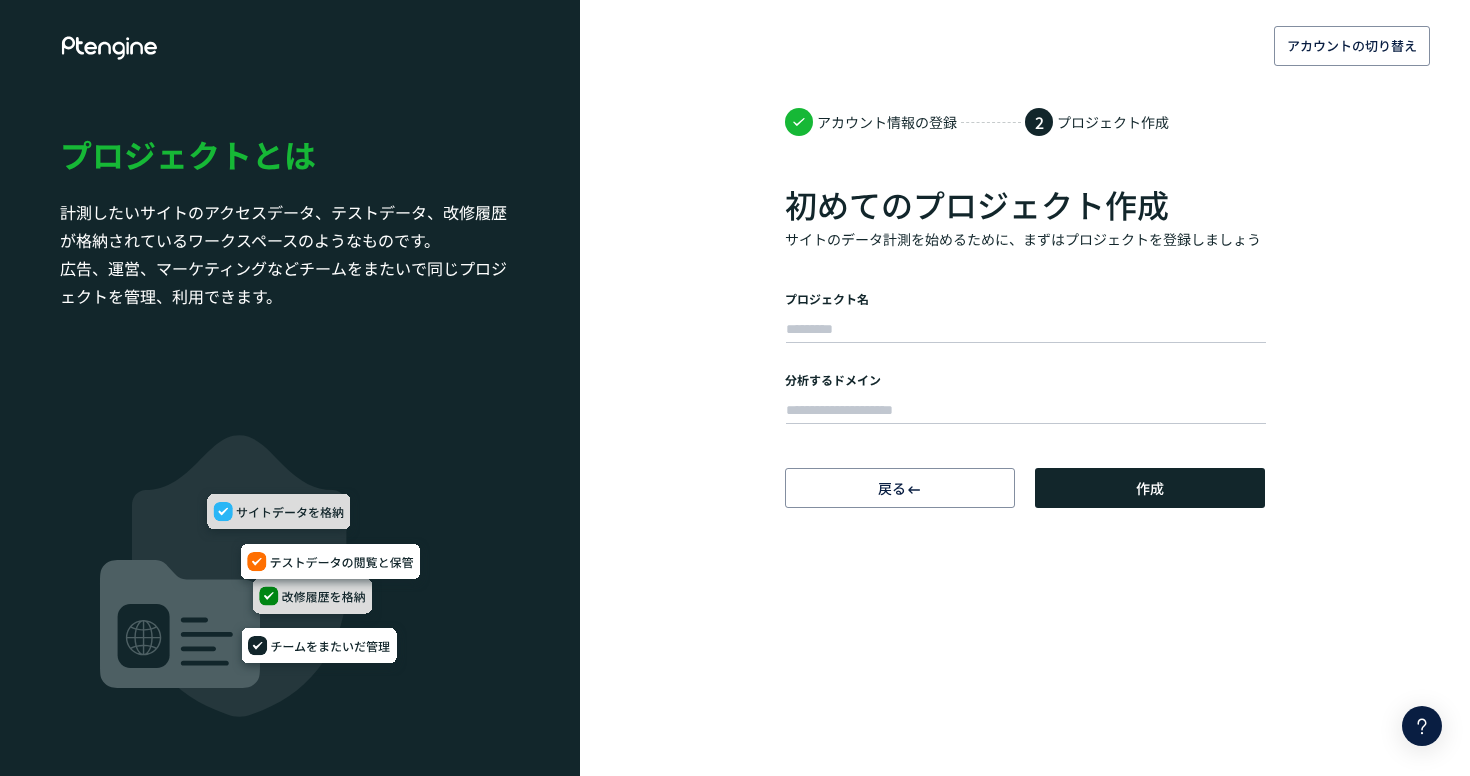 click 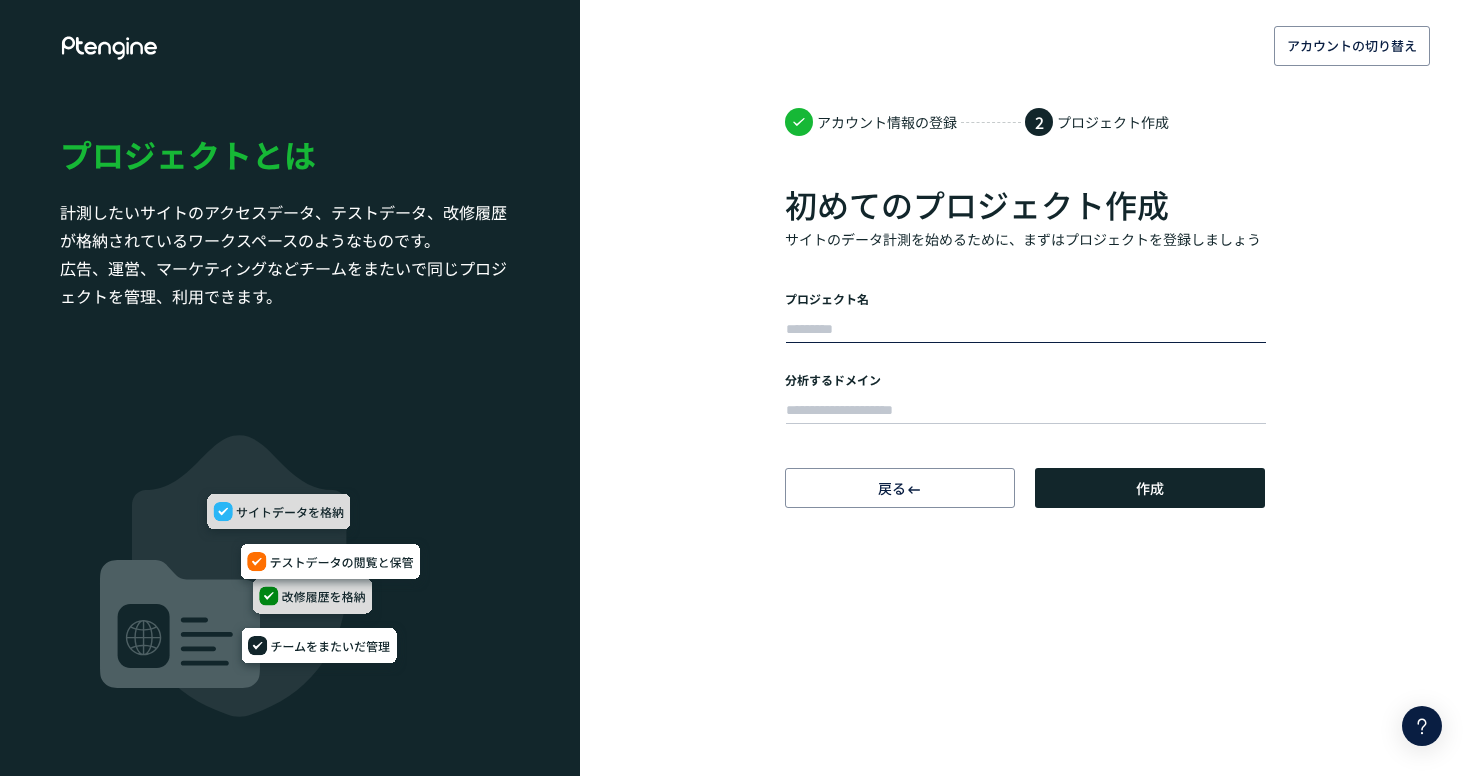 click at bounding box center (1026, 330) 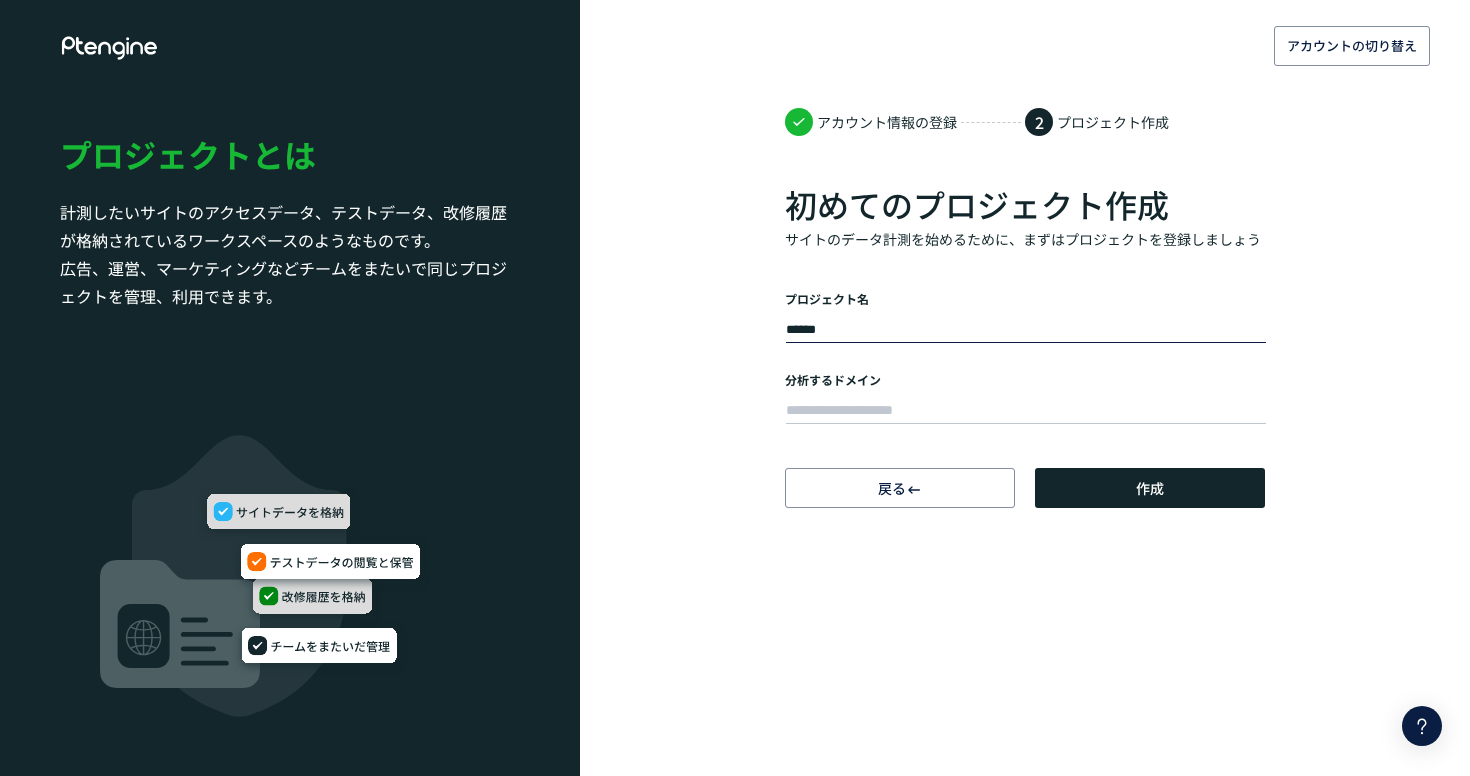 type on "******" 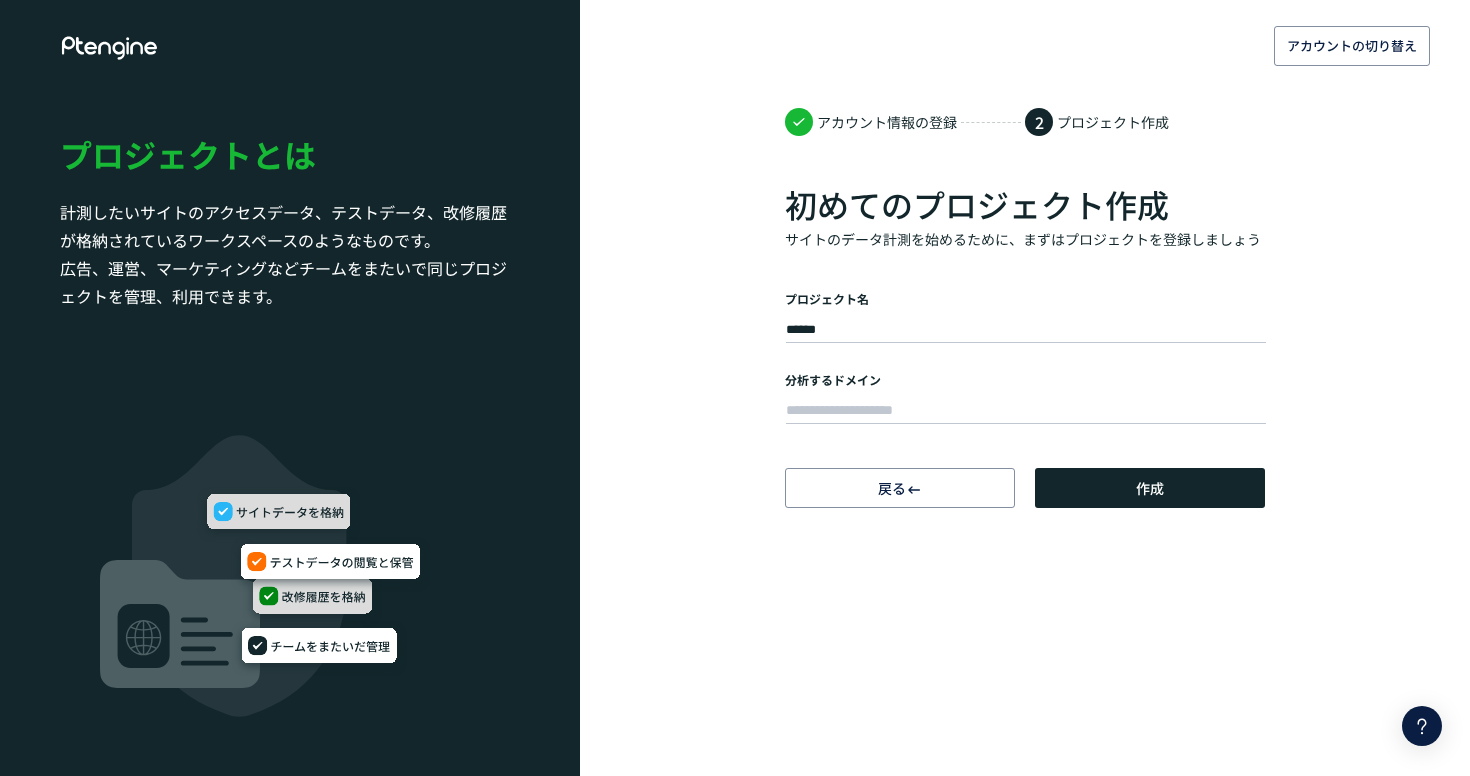 click on "アカウント情報の登録 2 プロジェクト作成 初めてのプロジェクト作成 サイトのデータ計測を始めるために、まずはプロジェクトを登録しましょう プロジェクト名 ****** 分析するドメイン 戻る 2/2 作成" 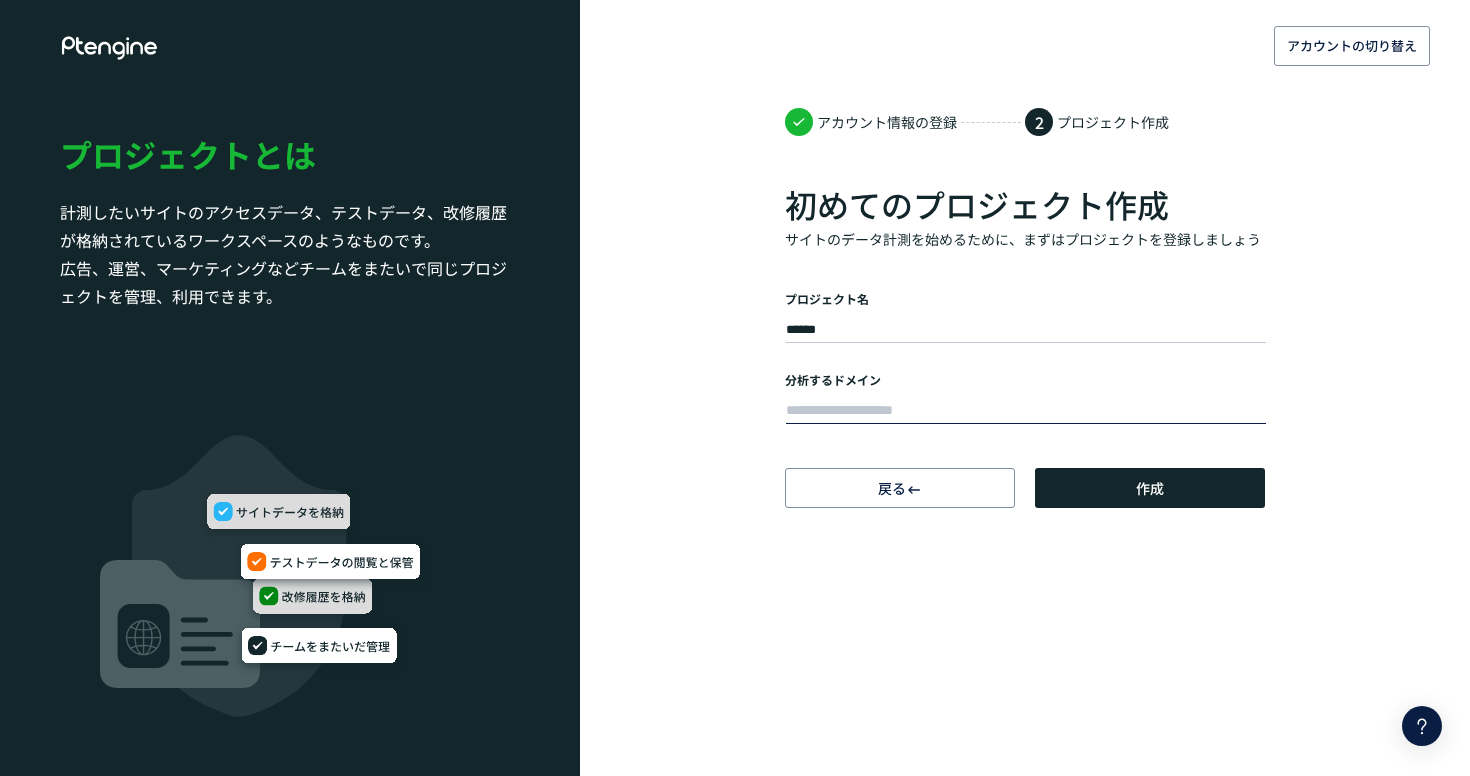 click at bounding box center (1026, 411) 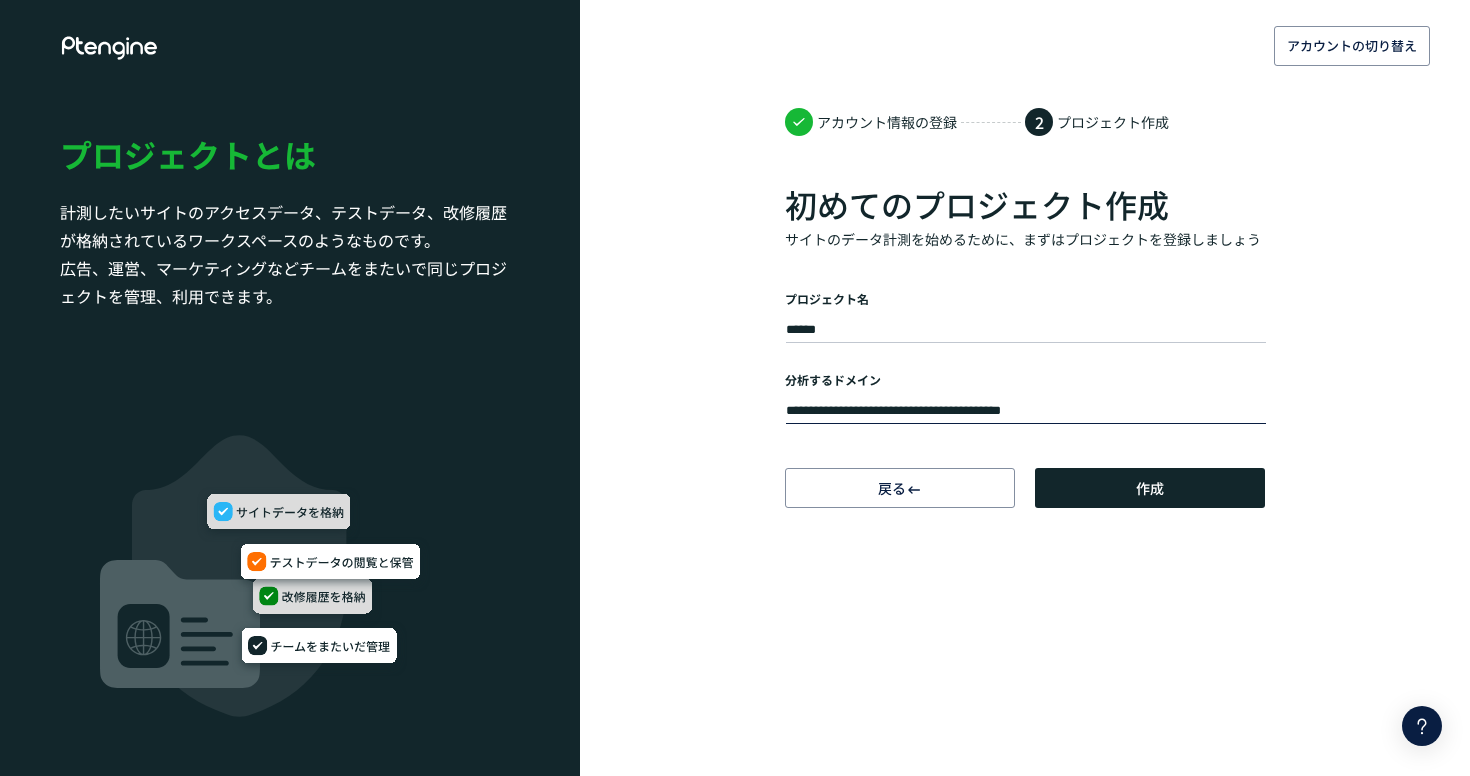 click on "**********" at bounding box center (1026, 411) 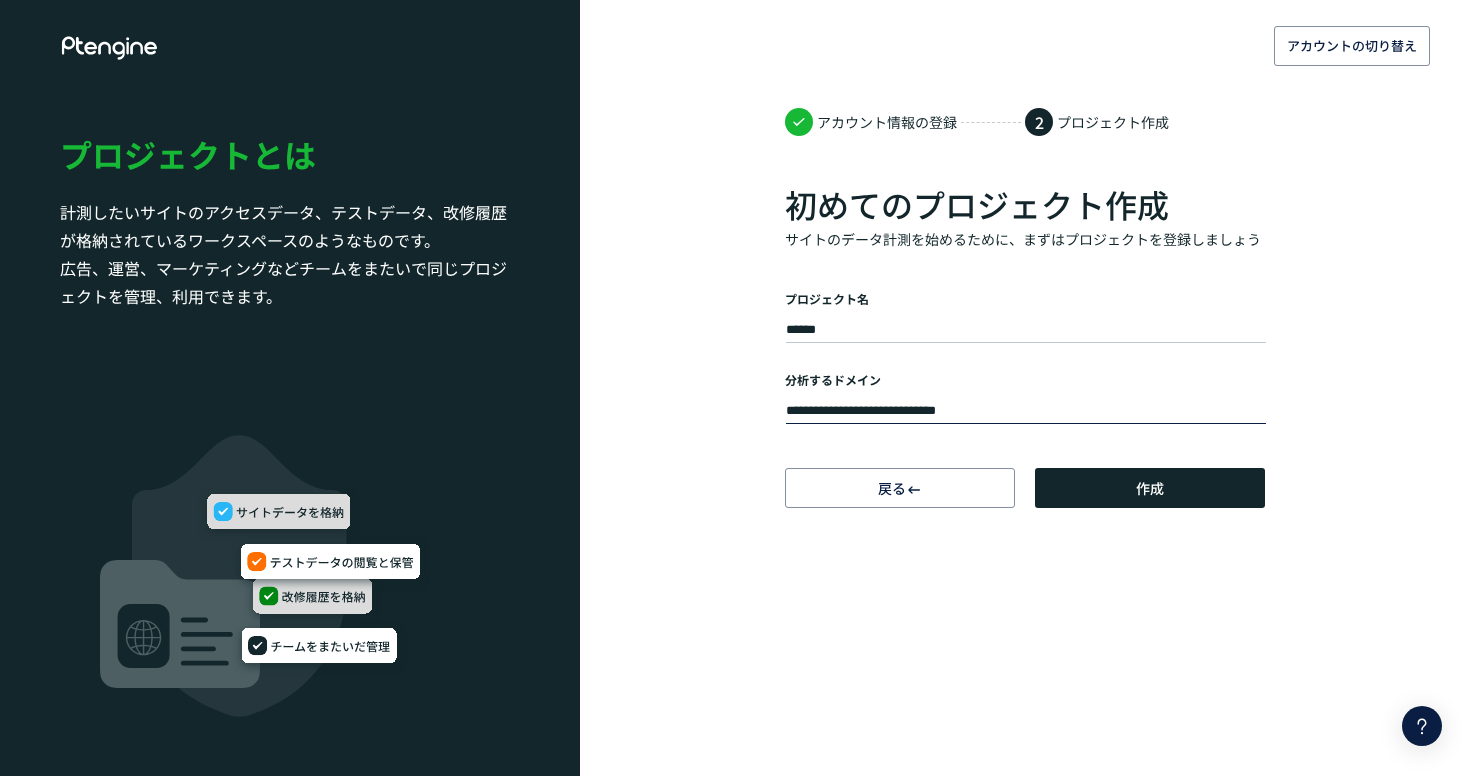 click on "**********" at bounding box center [1026, 411] 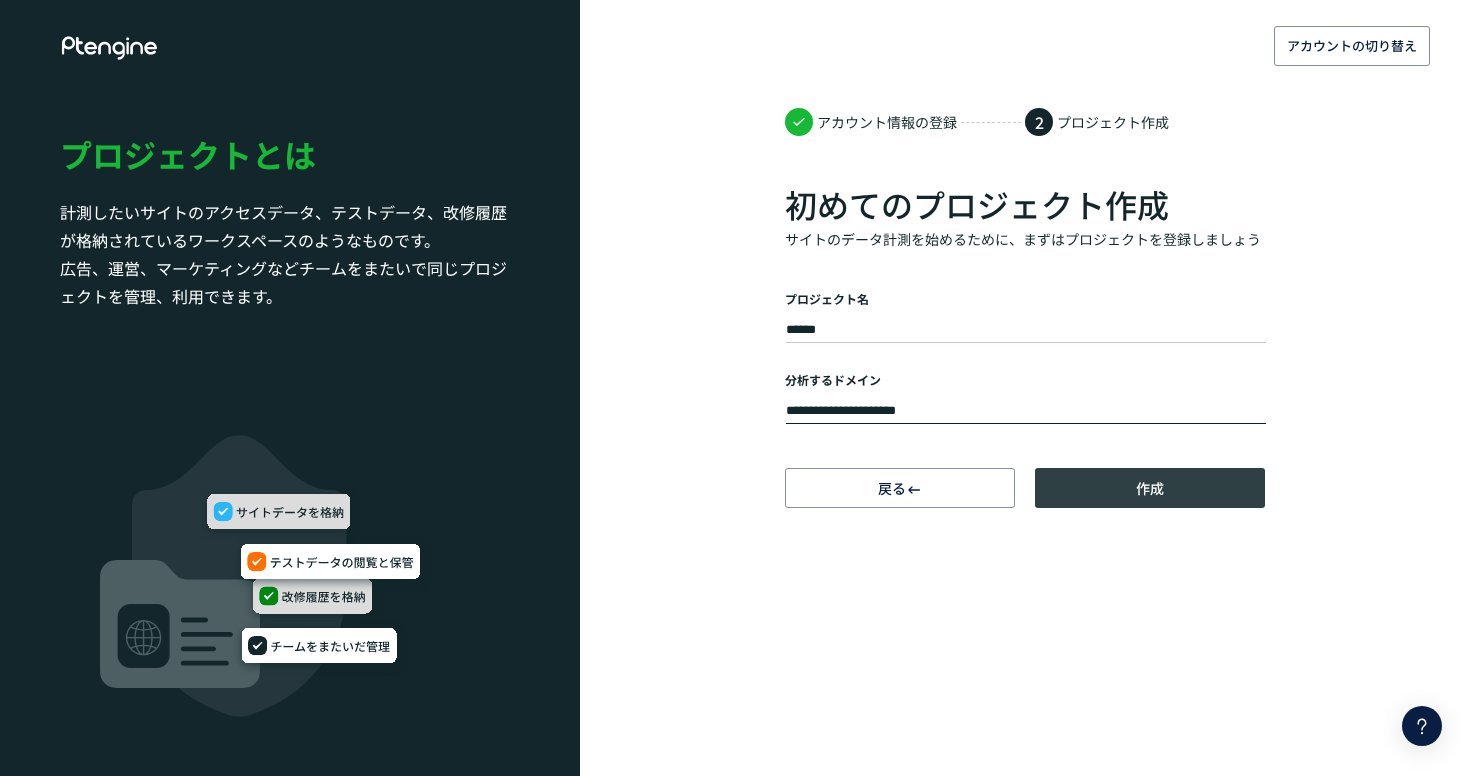 type on "**********" 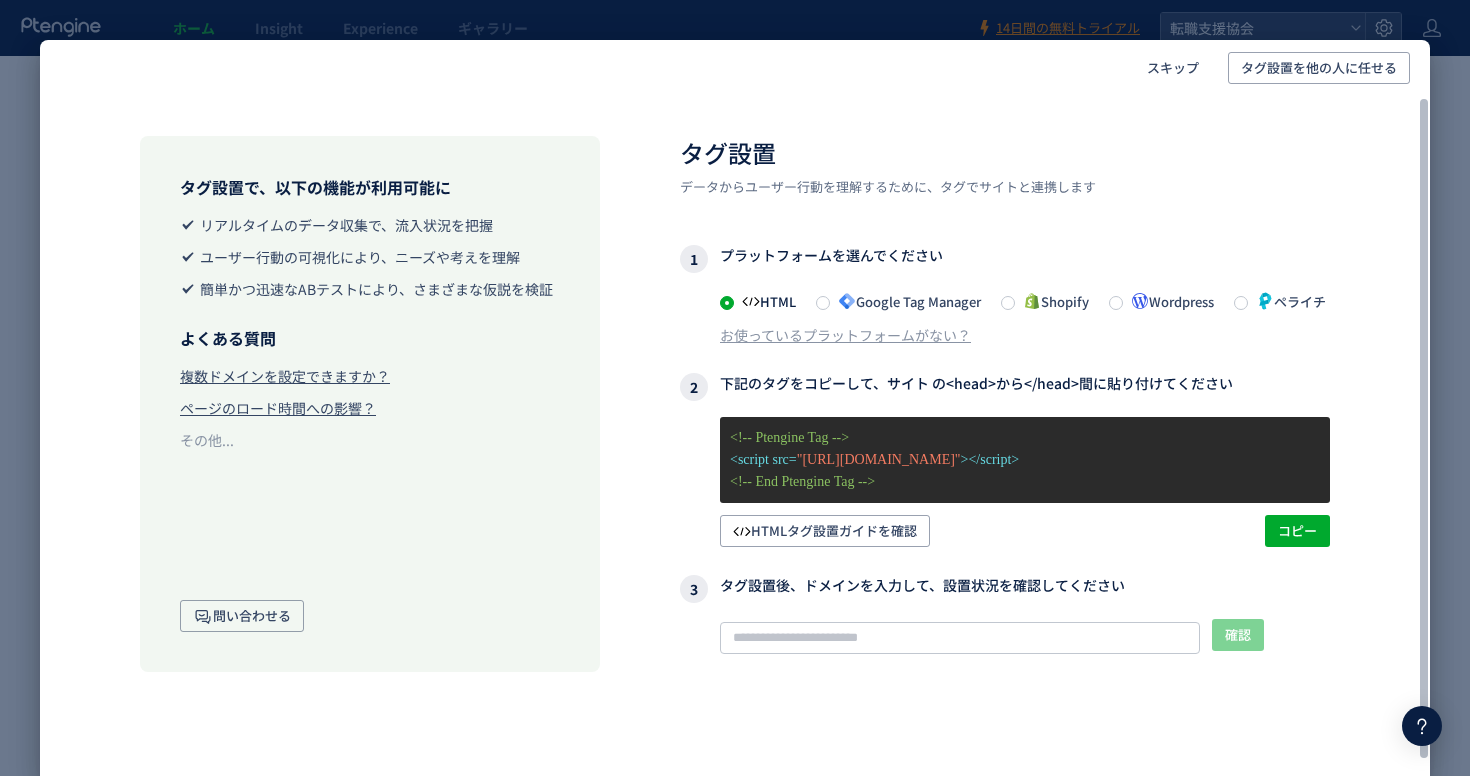 click on "Google Tag Manager" at bounding box center [905, 301] 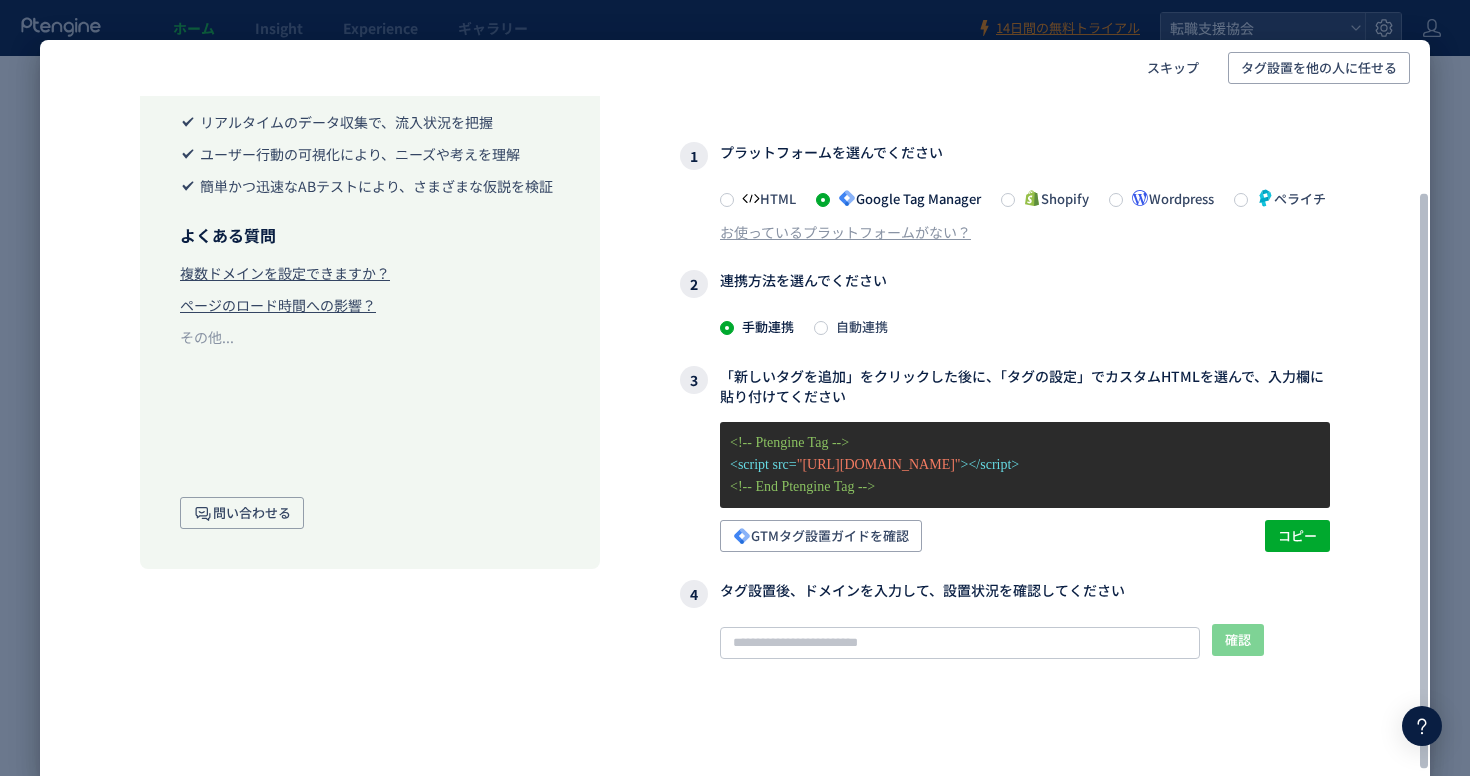 scroll, scrollTop: 149, scrollLeft: 0, axis: vertical 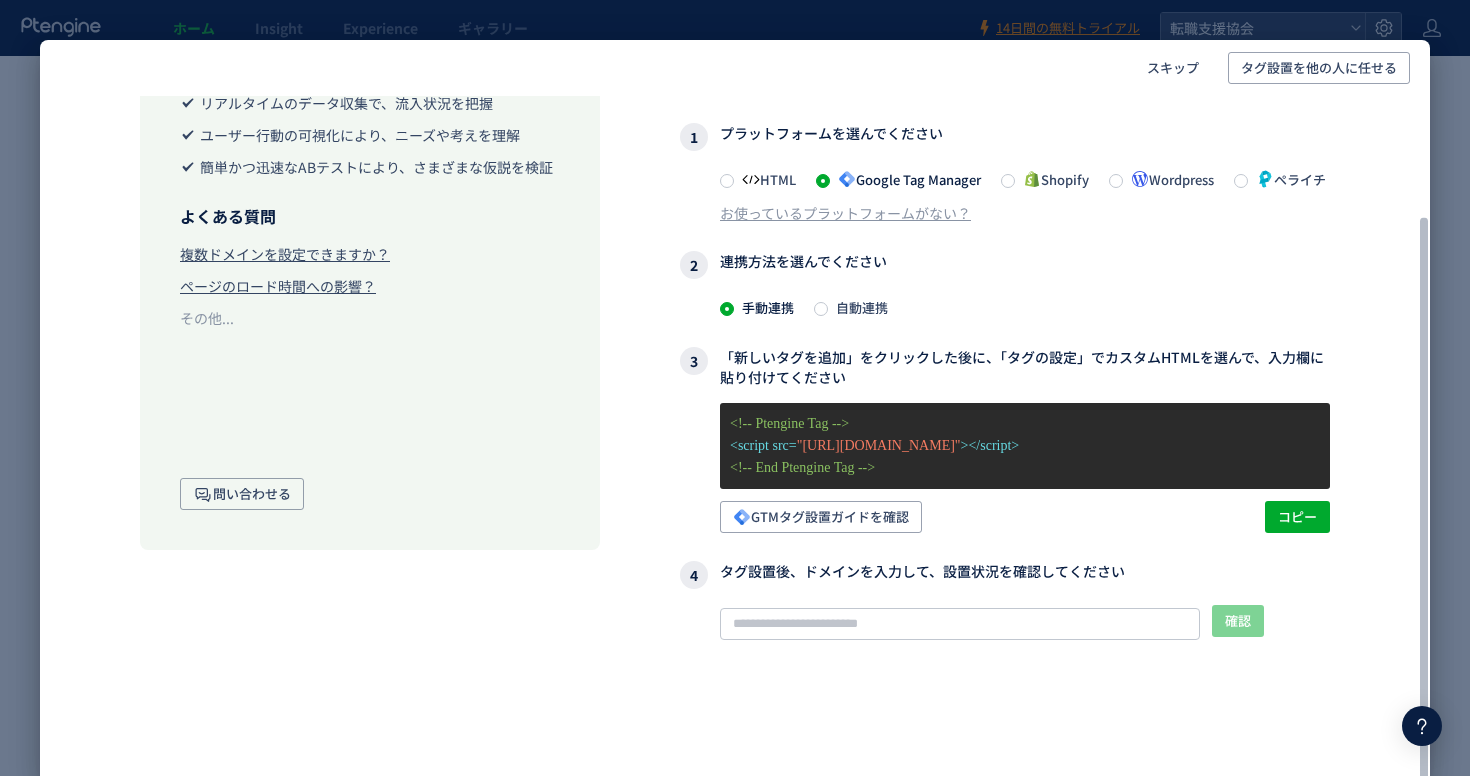 click on "自動連携" 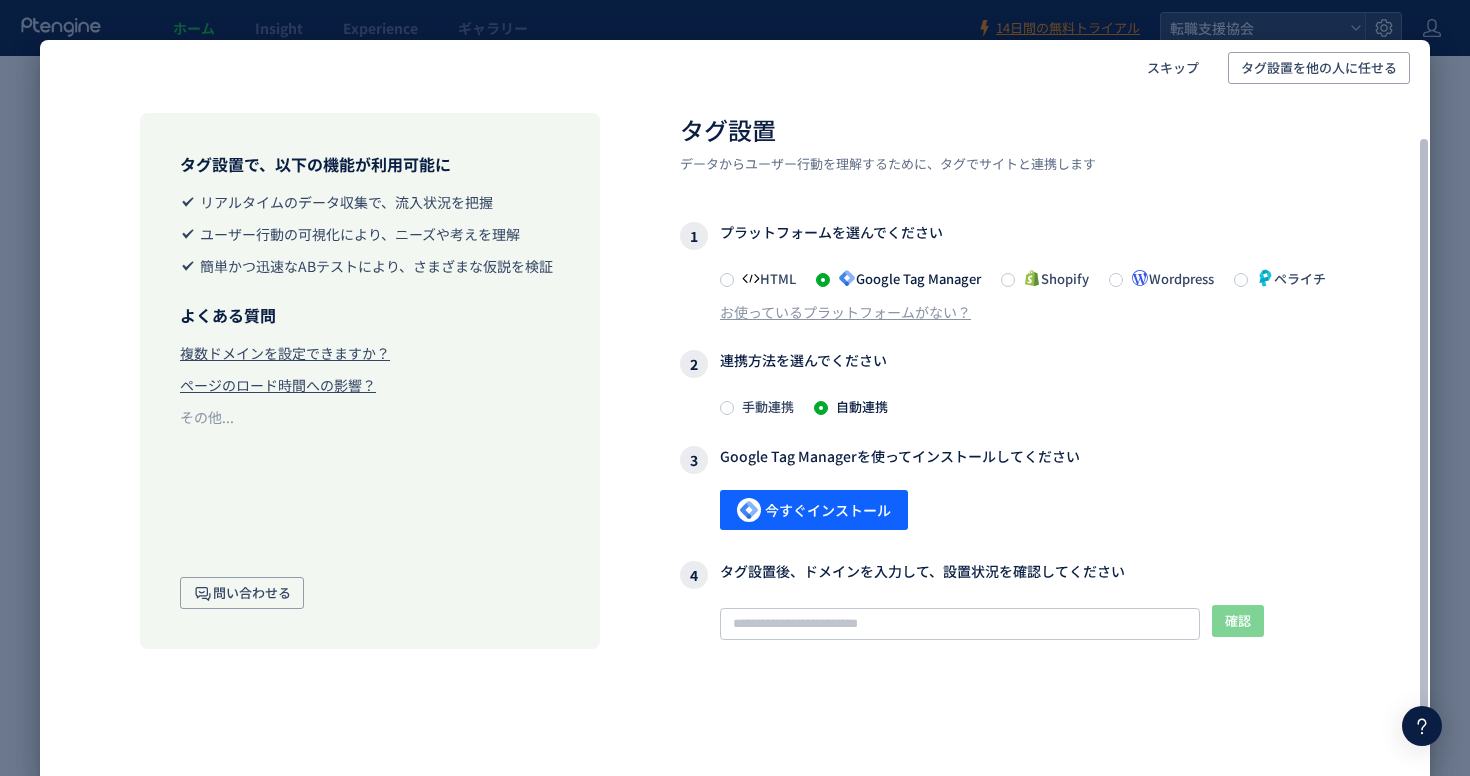 scroll, scrollTop: 50, scrollLeft: 0, axis: vertical 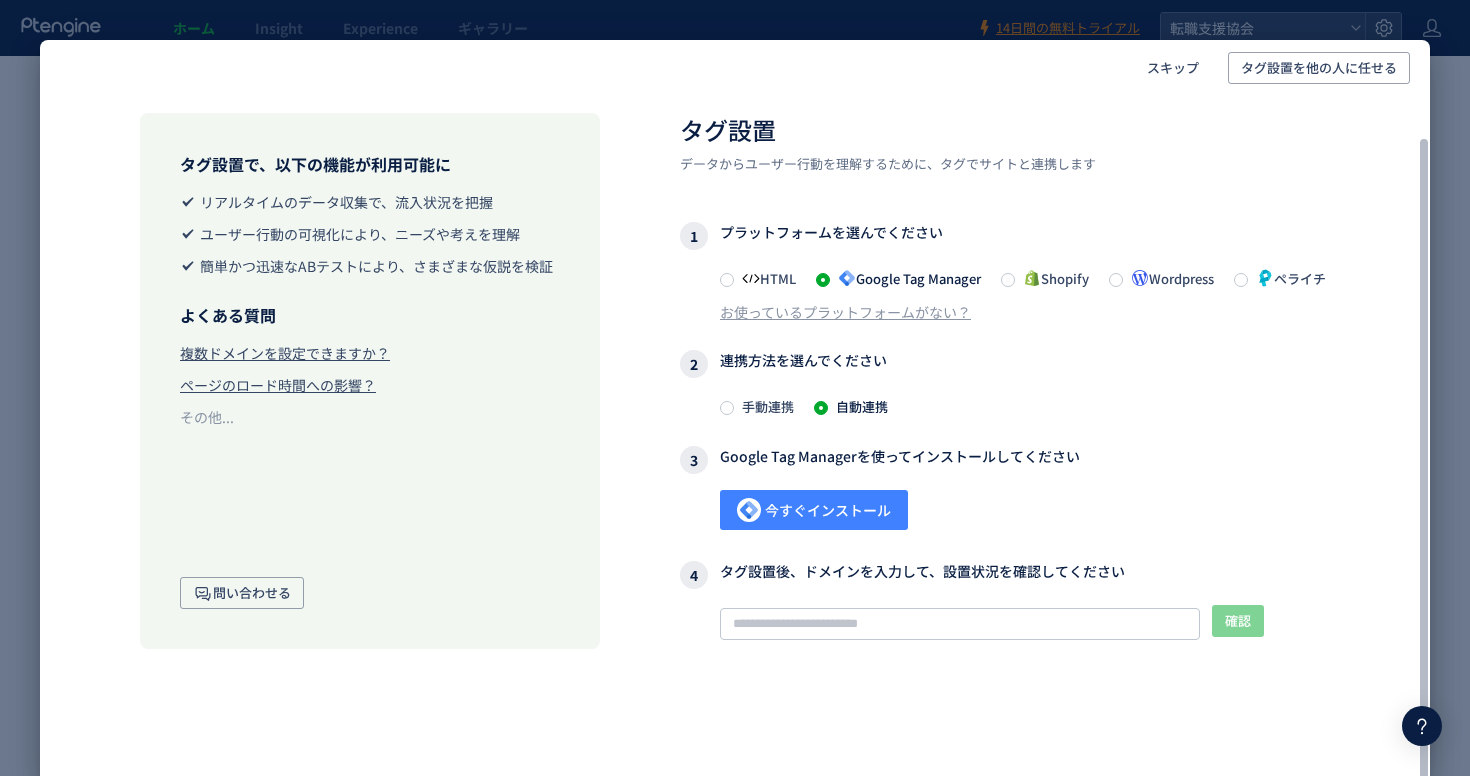 click on "今すぐインストール" at bounding box center [814, 510] 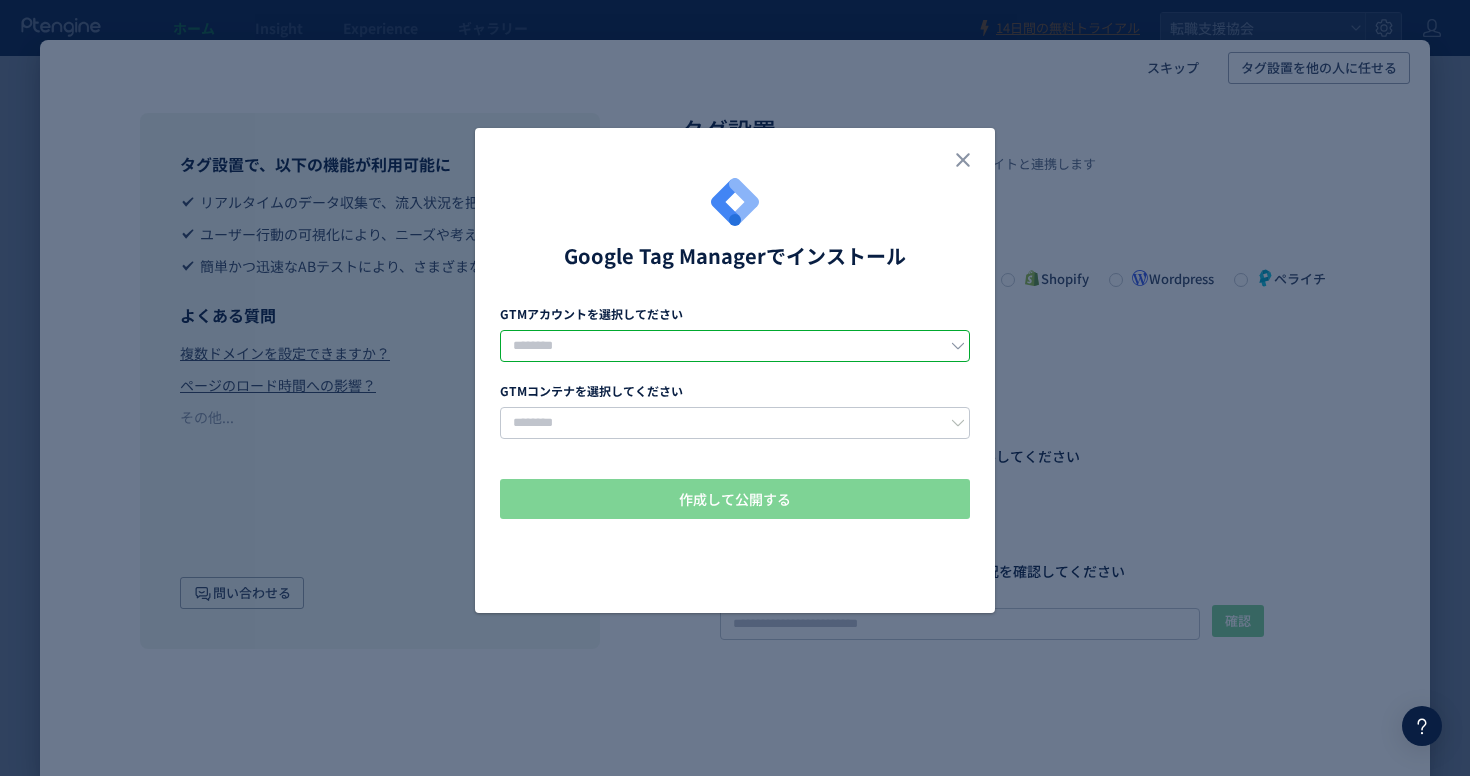 click 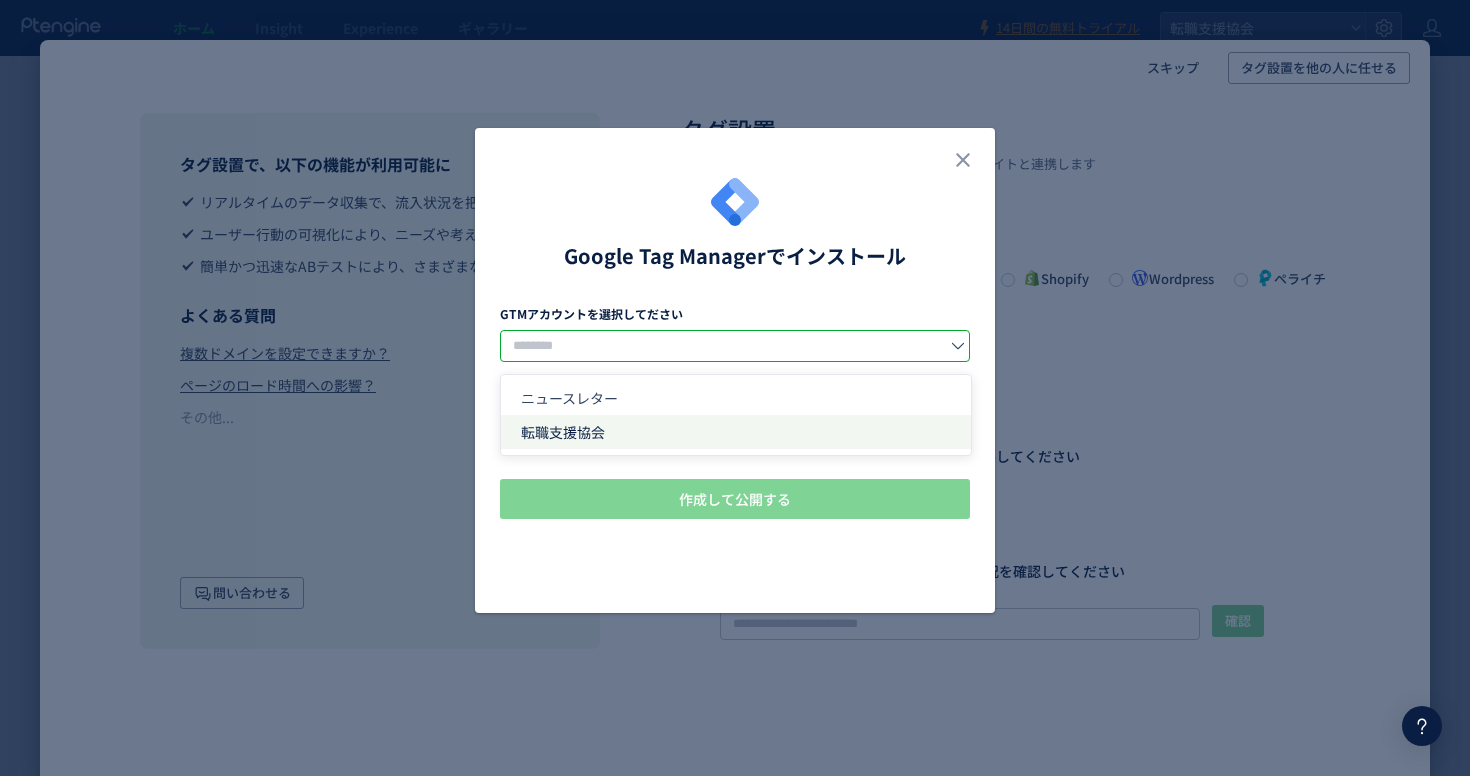 click on "転職支援協会" 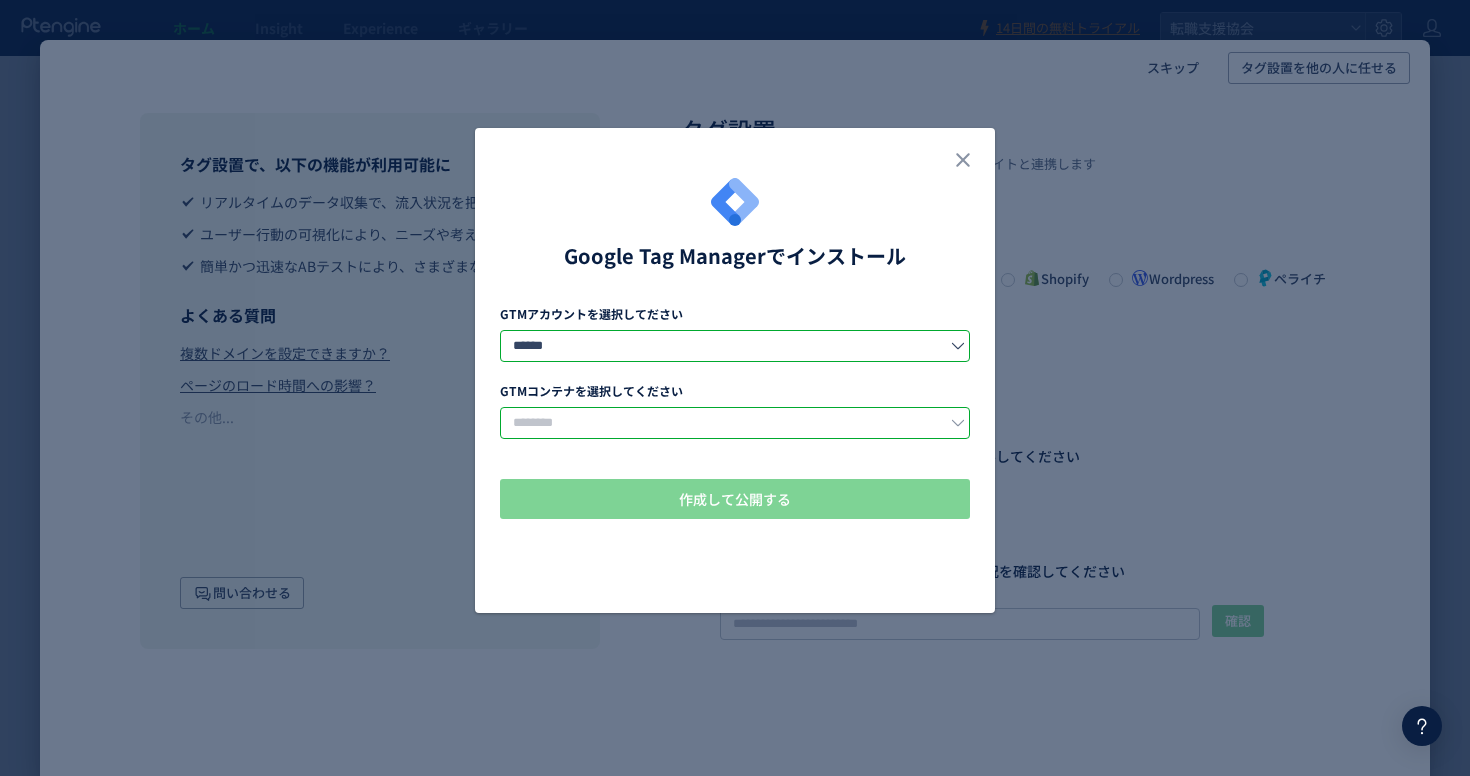 click 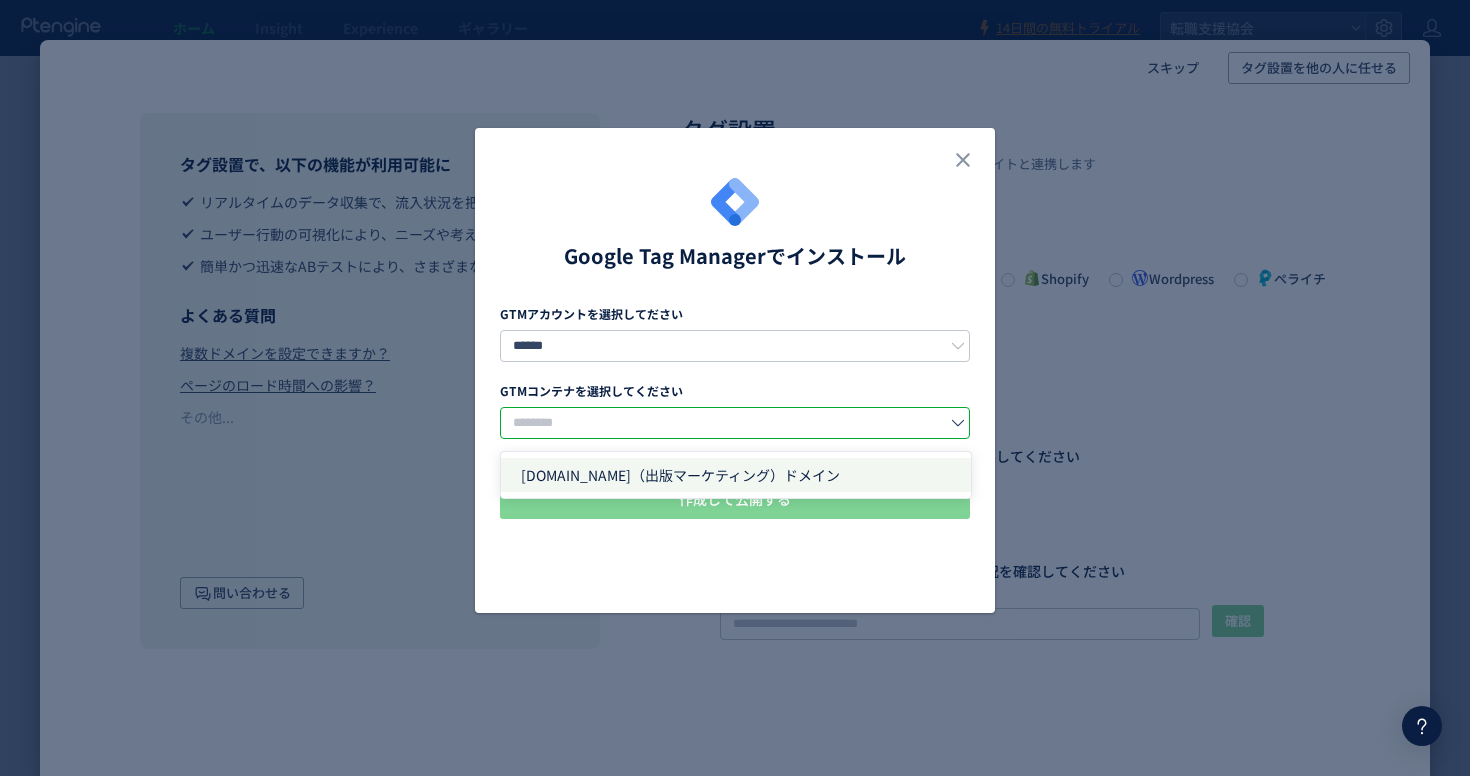 click on "[DOMAIN_NAME]（出版マーケティング）ドメイン" 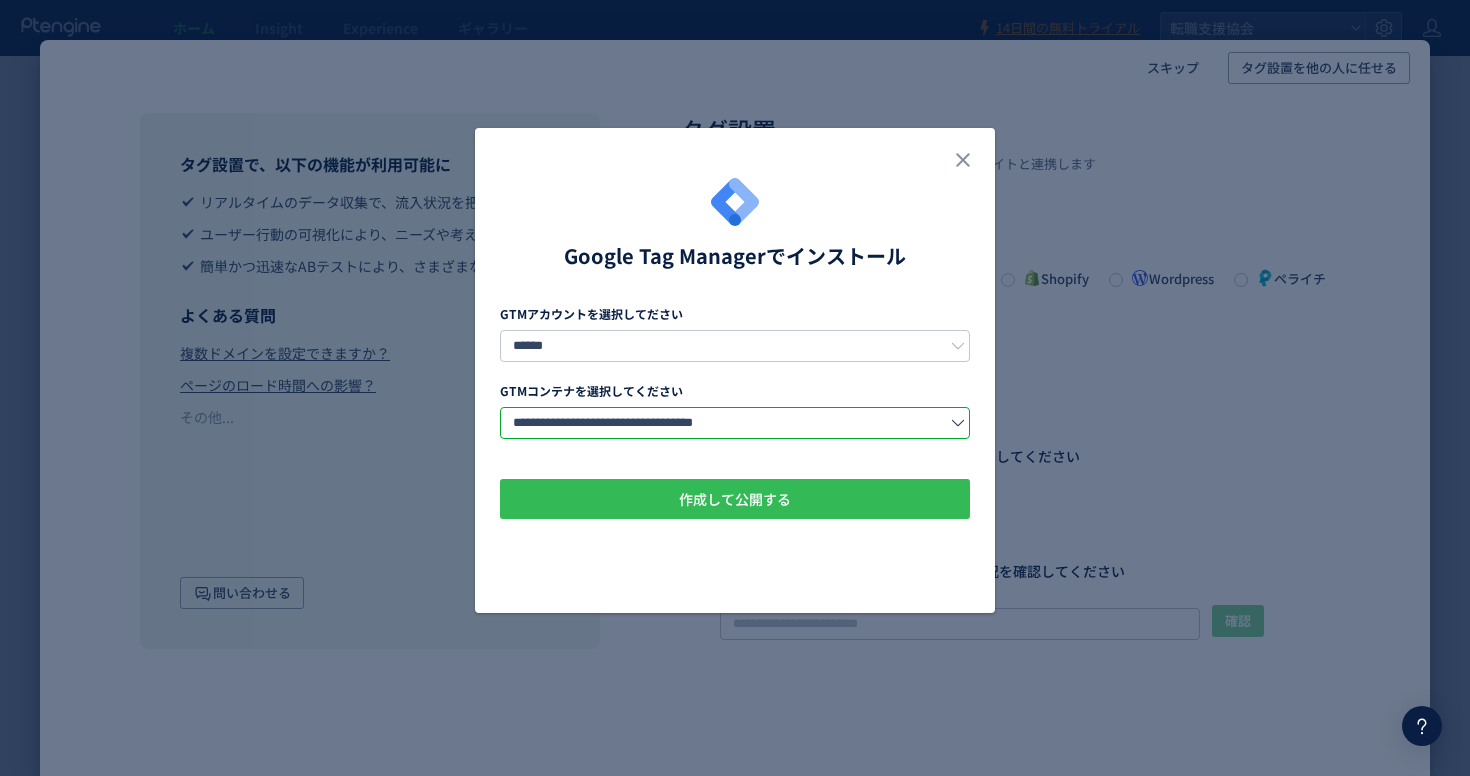 click on "作成して公開する" at bounding box center (735, 499) 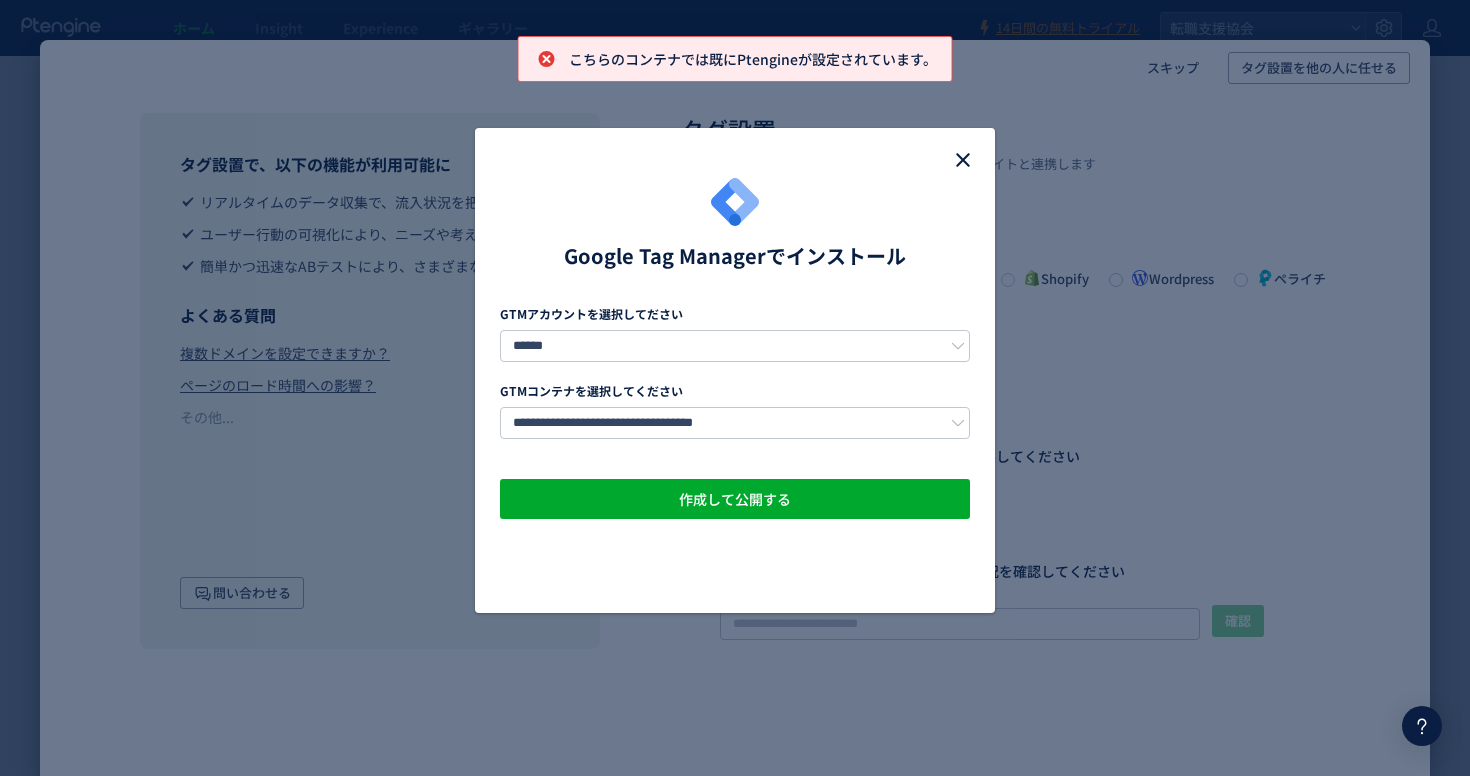 click 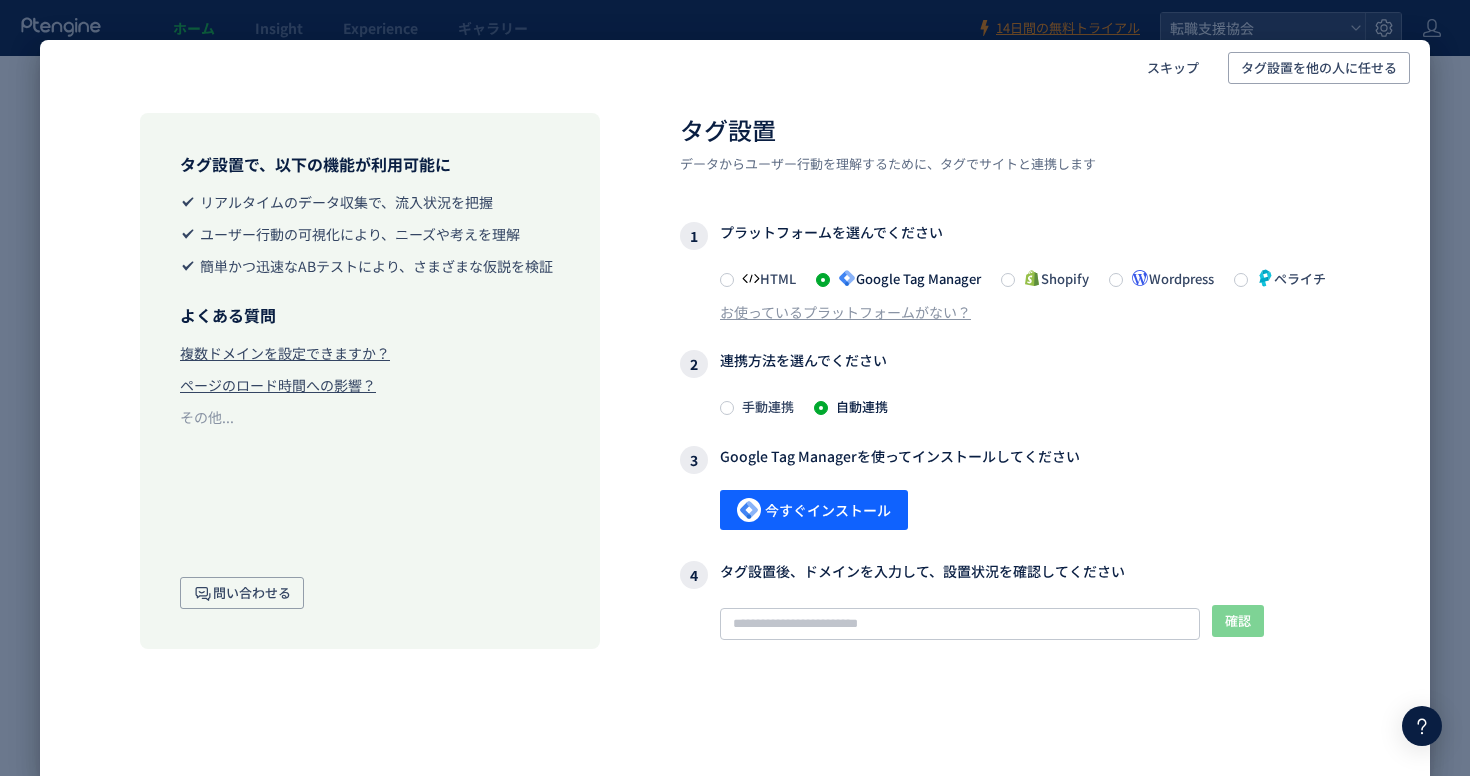 click on "スキップ タグ設置を他の人に任せる タグ設置で、以下の機能が利用可能に  リアルタイムのデータ収集で、流入状況を把握  ユーザー行動の可視化により、ニーズや考えを理解  簡単かつ迅速なABテストにより、さまざまな仮説を検証 よくある質問 複数ドメインを設定できますか？ ページのロード時間への影響？ その他...  問い合わせる タグ設置 データからユーザー行動を理解するために、タグでサイトと連携します 1  プラットフォームを選んでください  HTML  Google Tag Manager  Shopify  Wordpress  ペライチ お使っているプラットフォームがない？ 2  連携方法を選んでください 手動連携 自動連携 3  Google Tag Managerを使ってインストールしてください  今すぐインストール   4  タグ設置後、ドメインを入力して、設置状況を確認してください 確認 記事 お問い合わせ" 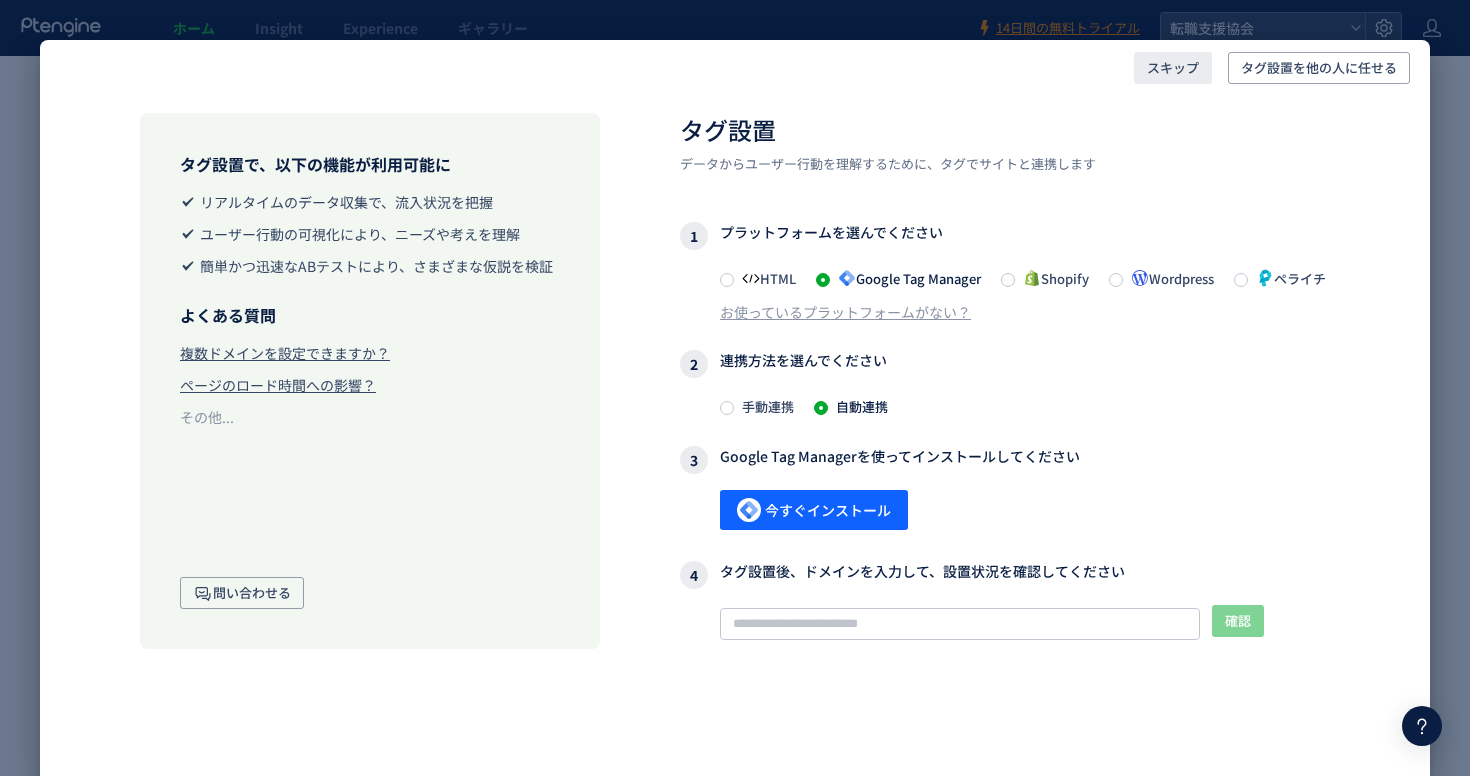 click on "スキップ" at bounding box center (1173, 68) 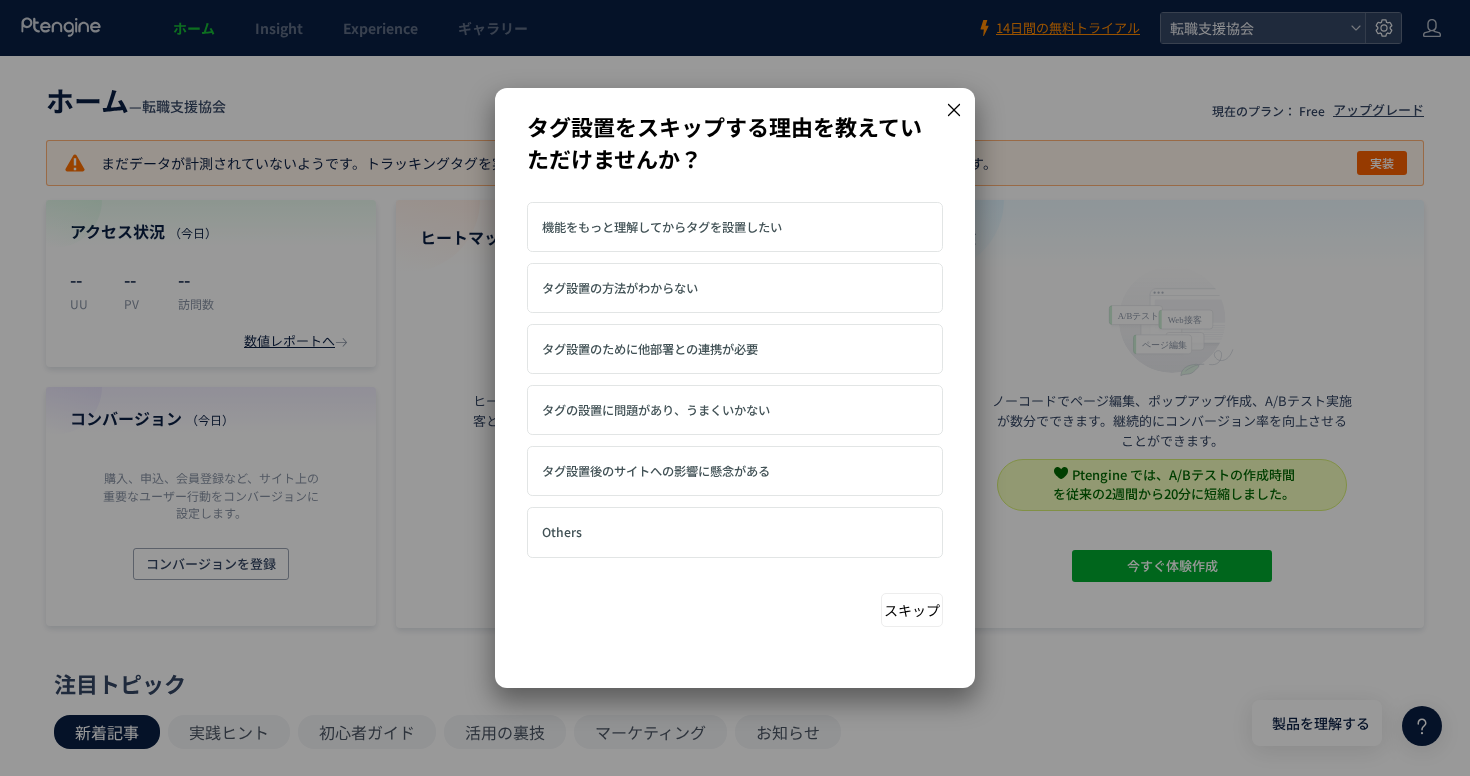 click at bounding box center [735, 364] 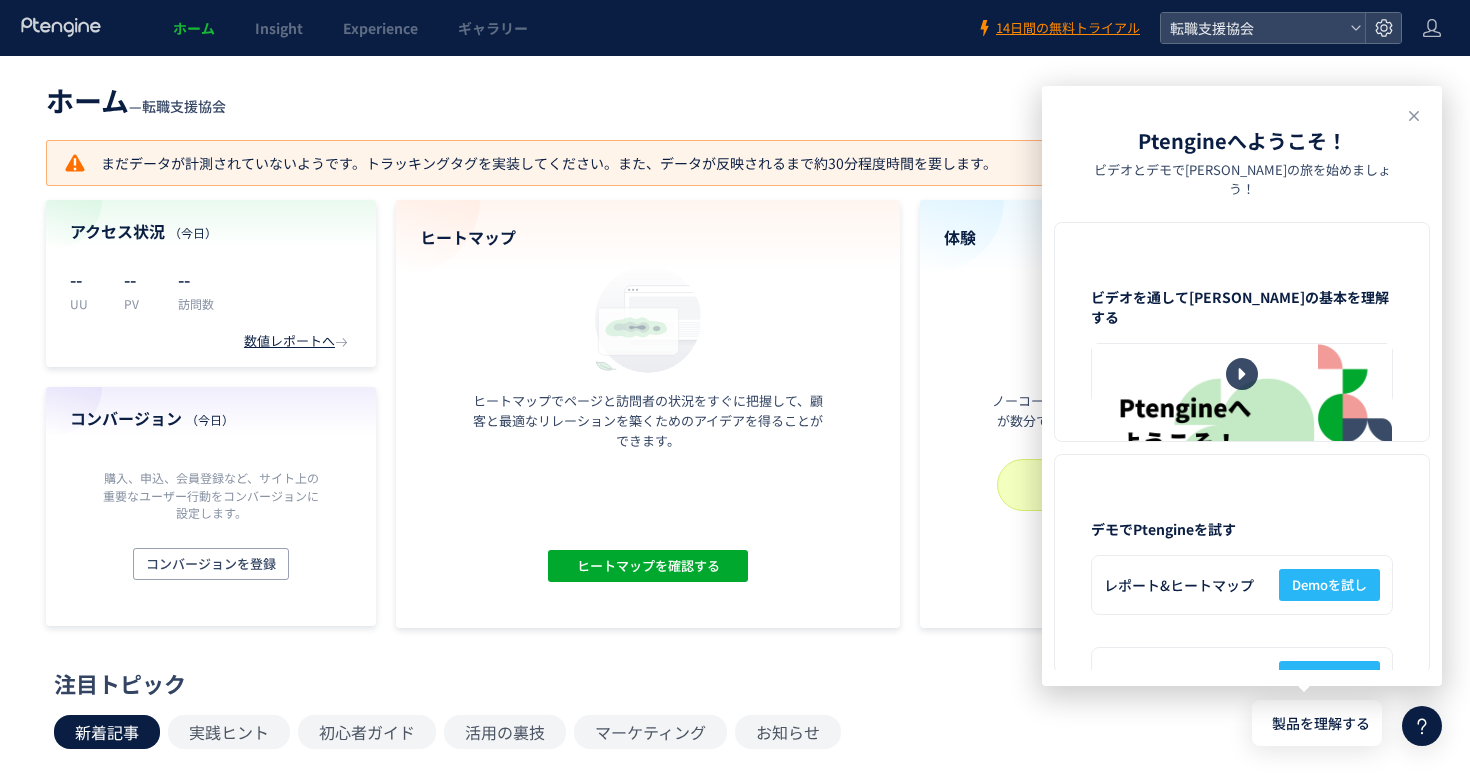 click on "Ptengineへようこそ！ ビデオとデモで[PERSON_NAME]の旅を始めましょう！ ビデオを通して[PERSON_NAME]の基本を理解する デモでPtengineを試す レポート&ヒートマップ Demoを試し A/Bテスト&ページ編集 Demoを試し" at bounding box center [1242, 386] 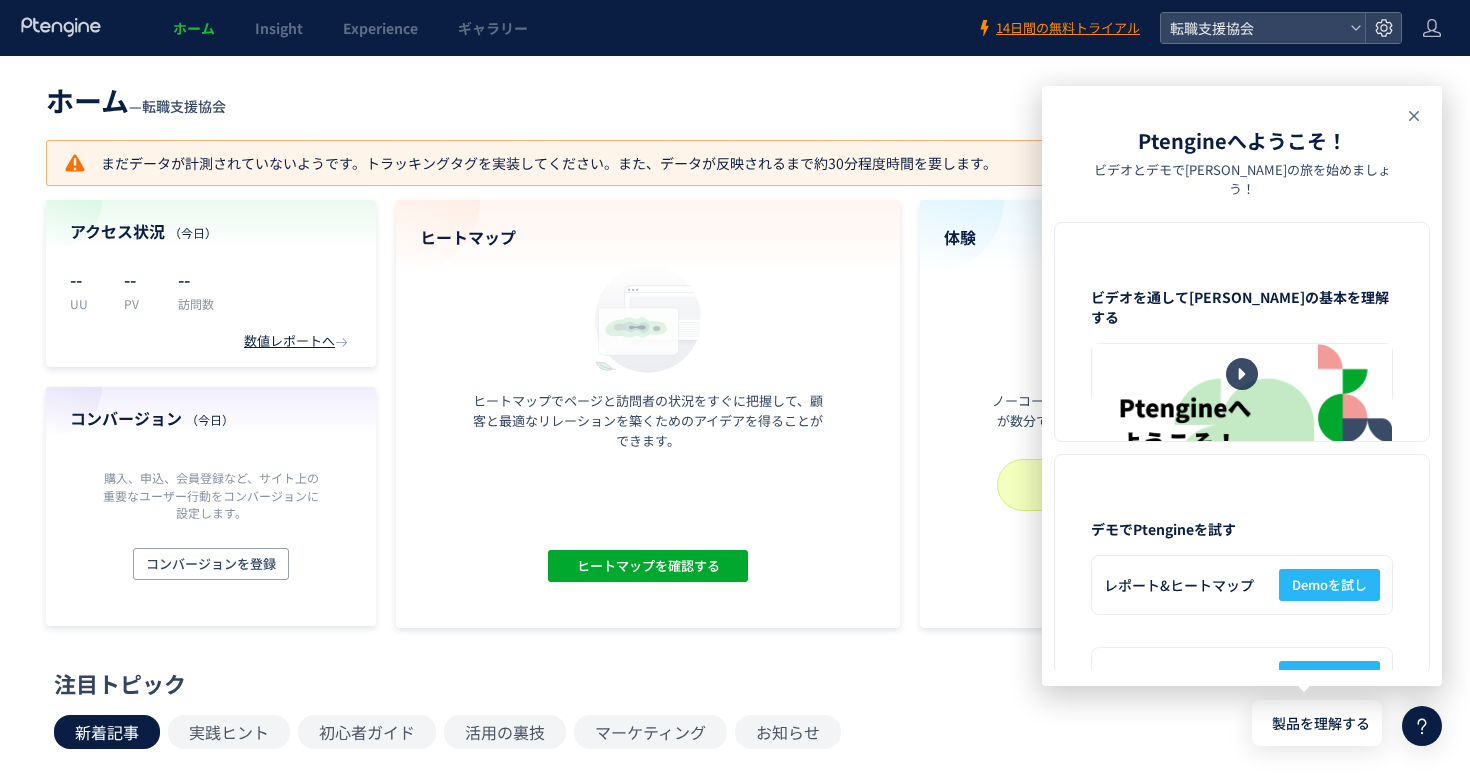 click 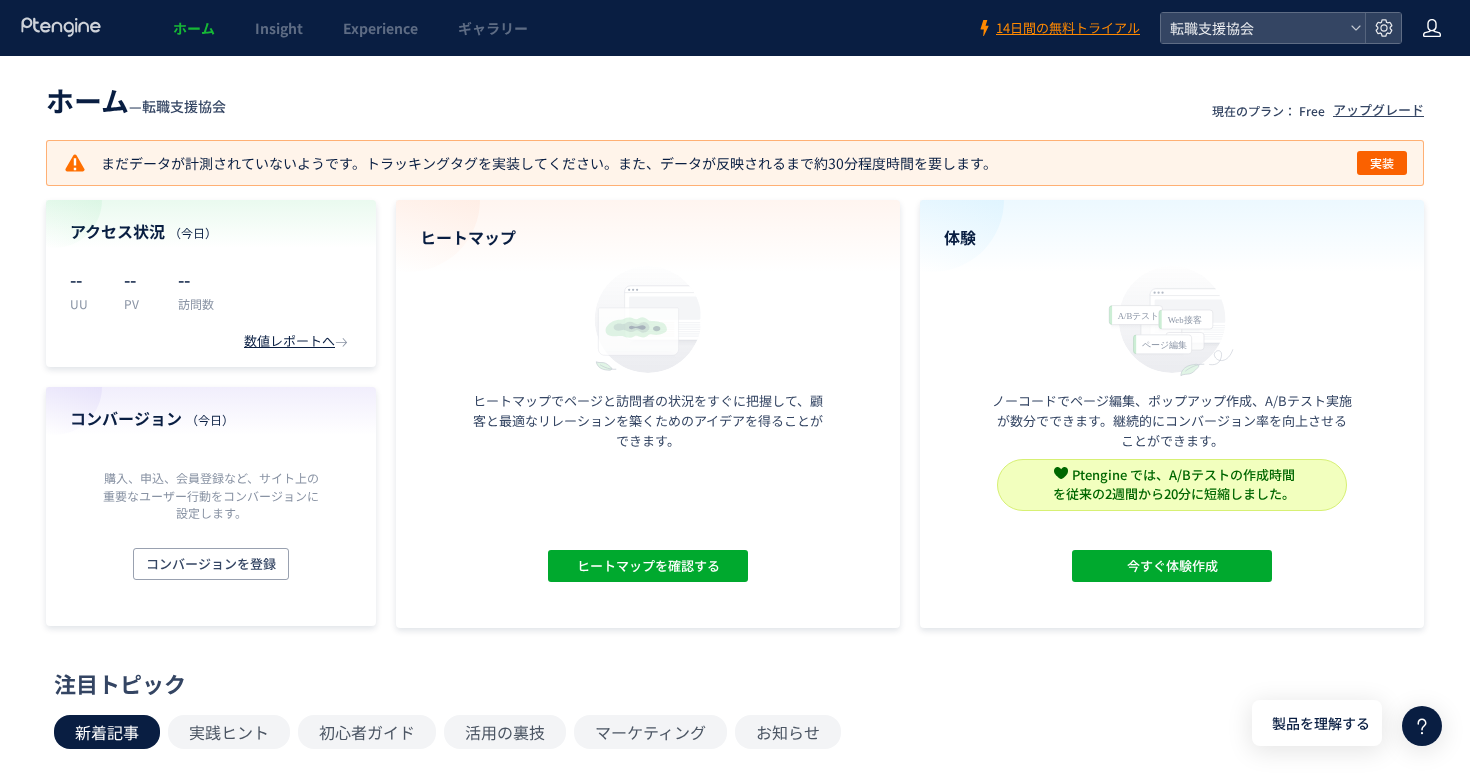 click 